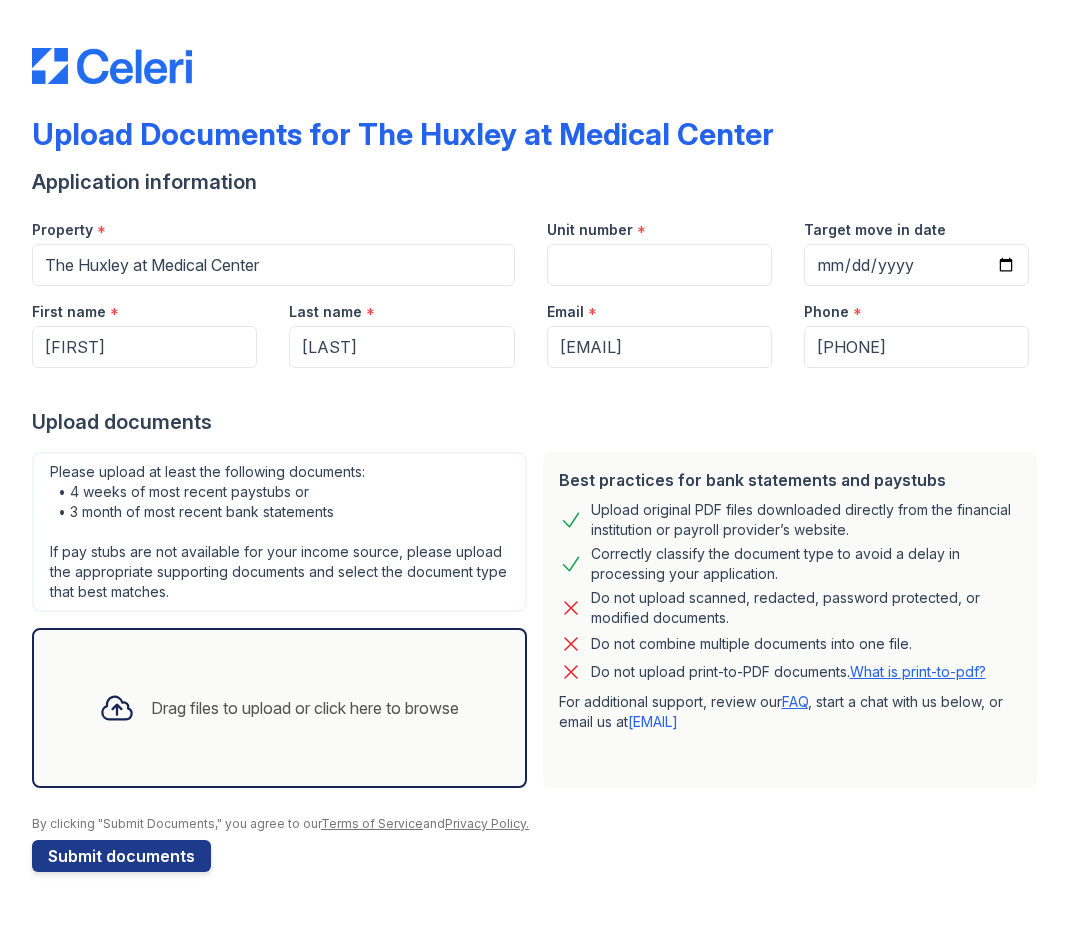 scroll, scrollTop: 0, scrollLeft: 0, axis: both 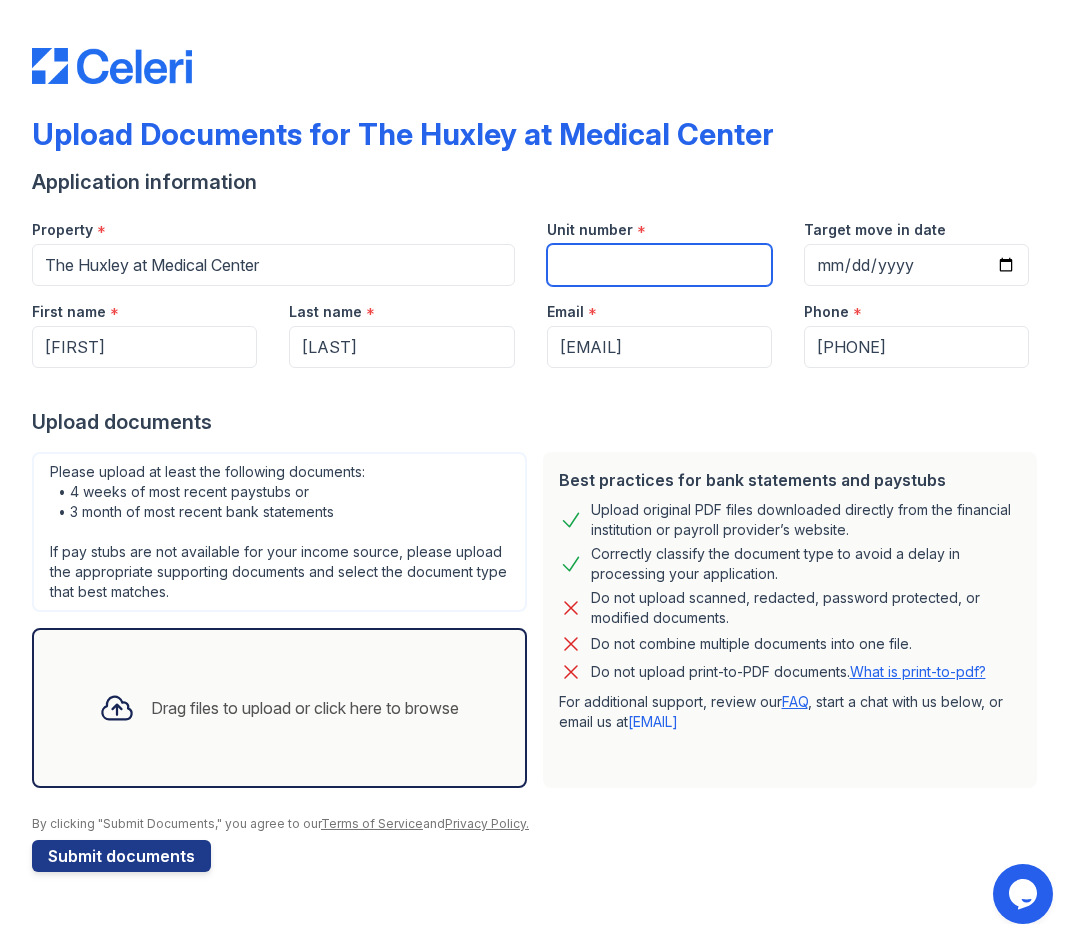 click on "Unit number" at bounding box center (659, 265) 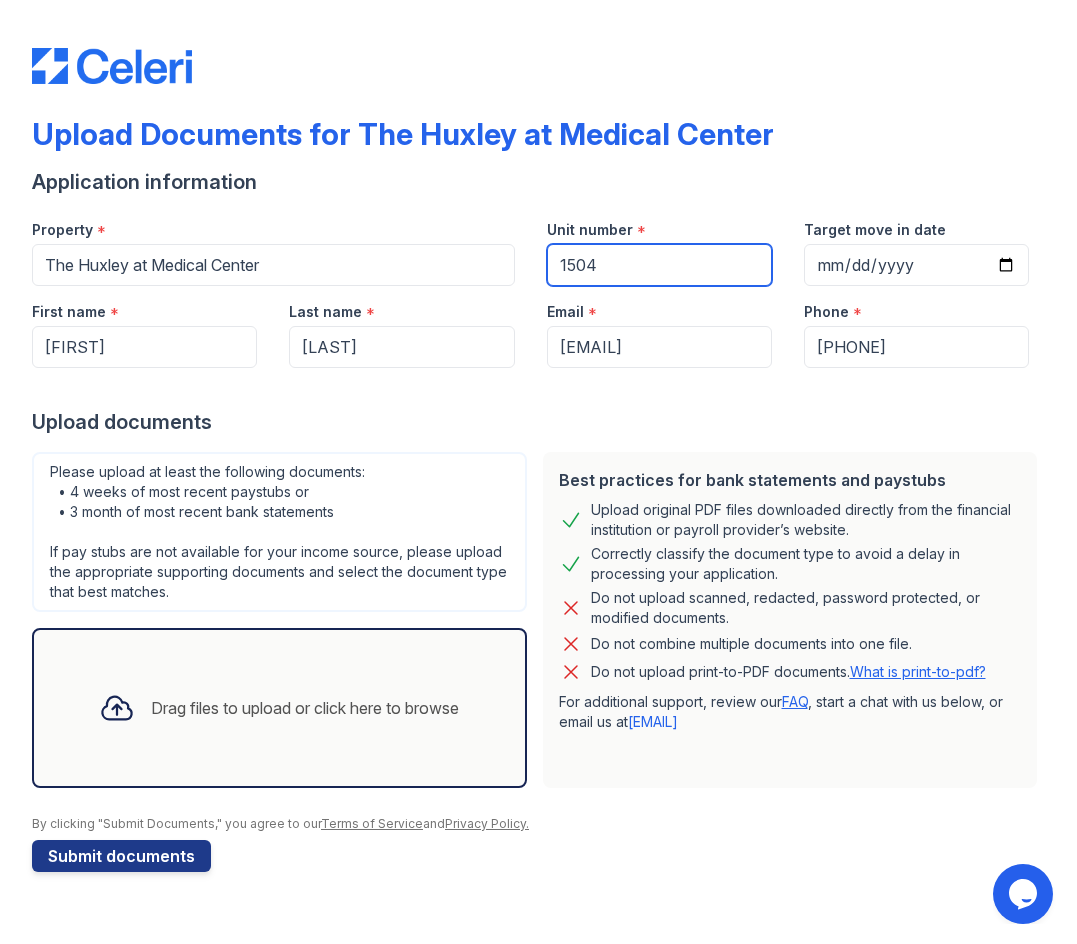 type on "1504" 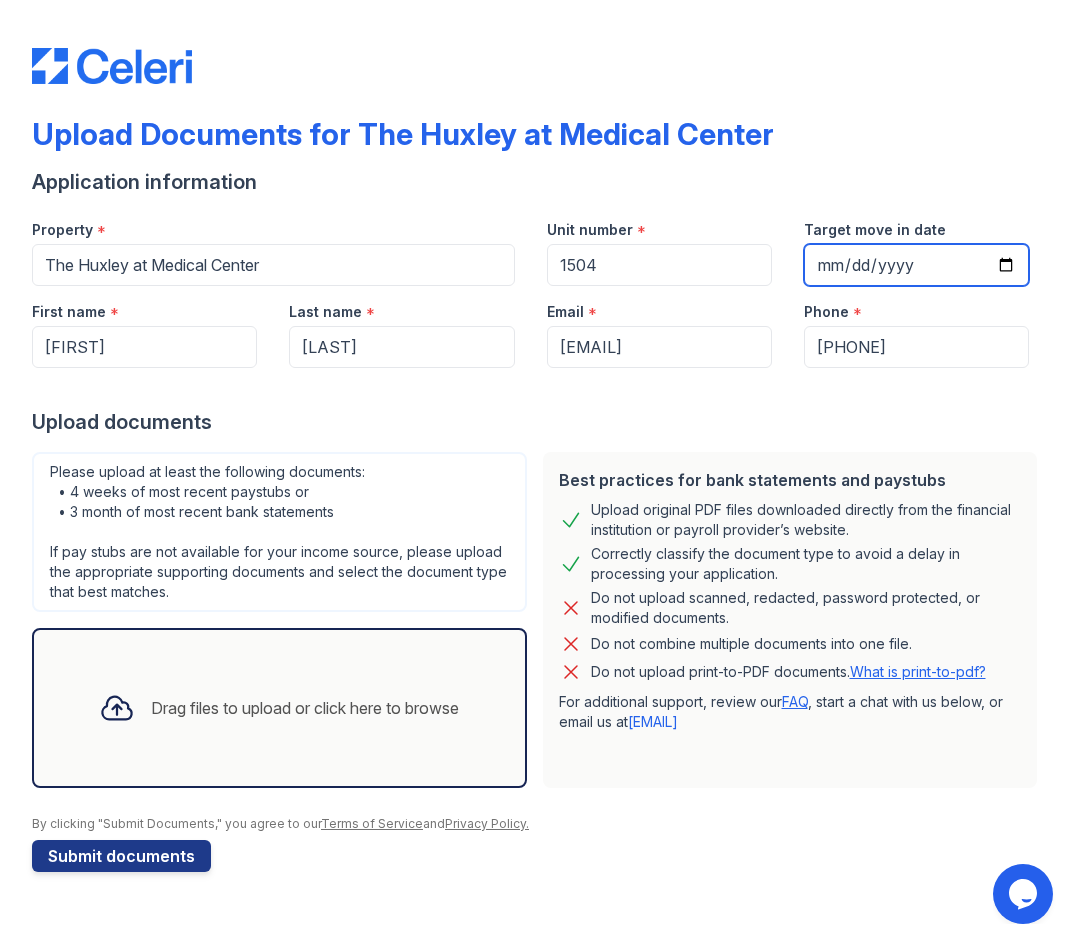click on "Target move in date" at bounding box center [916, 265] 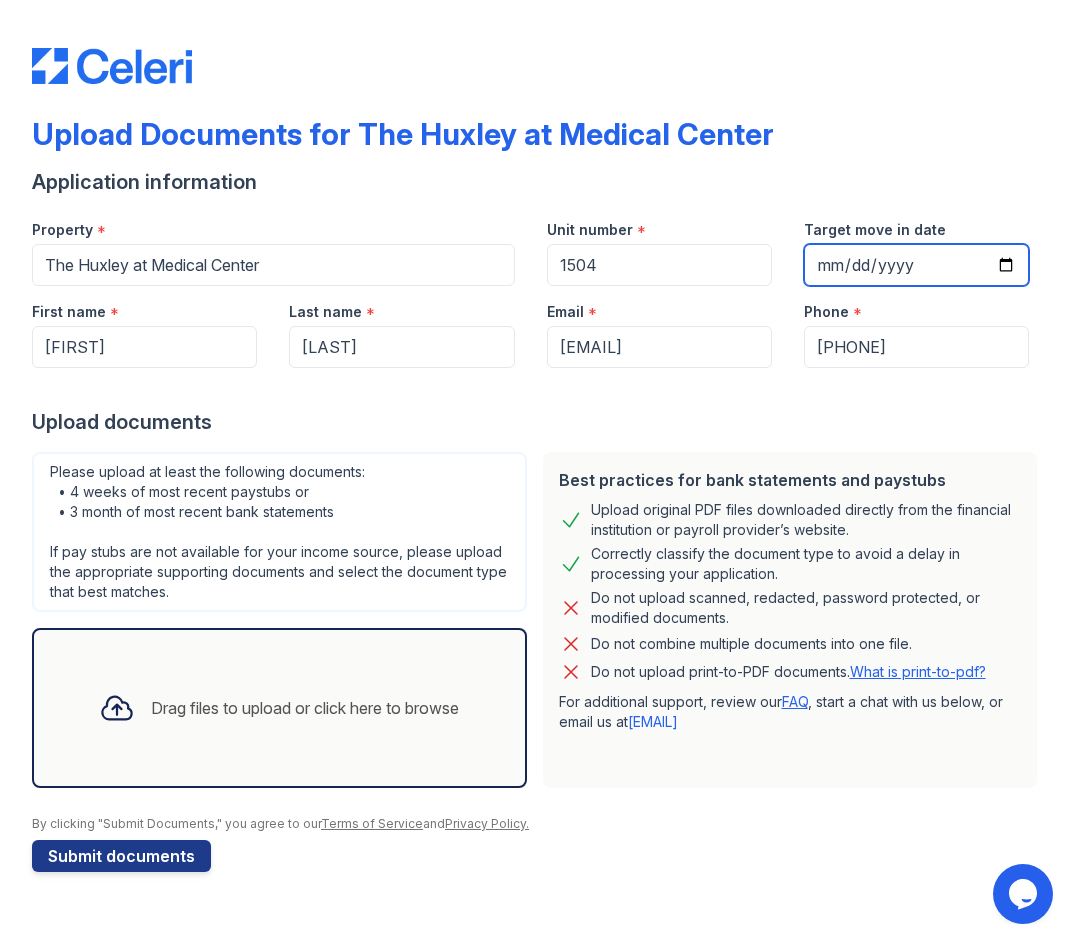 type on "2025-08-17" 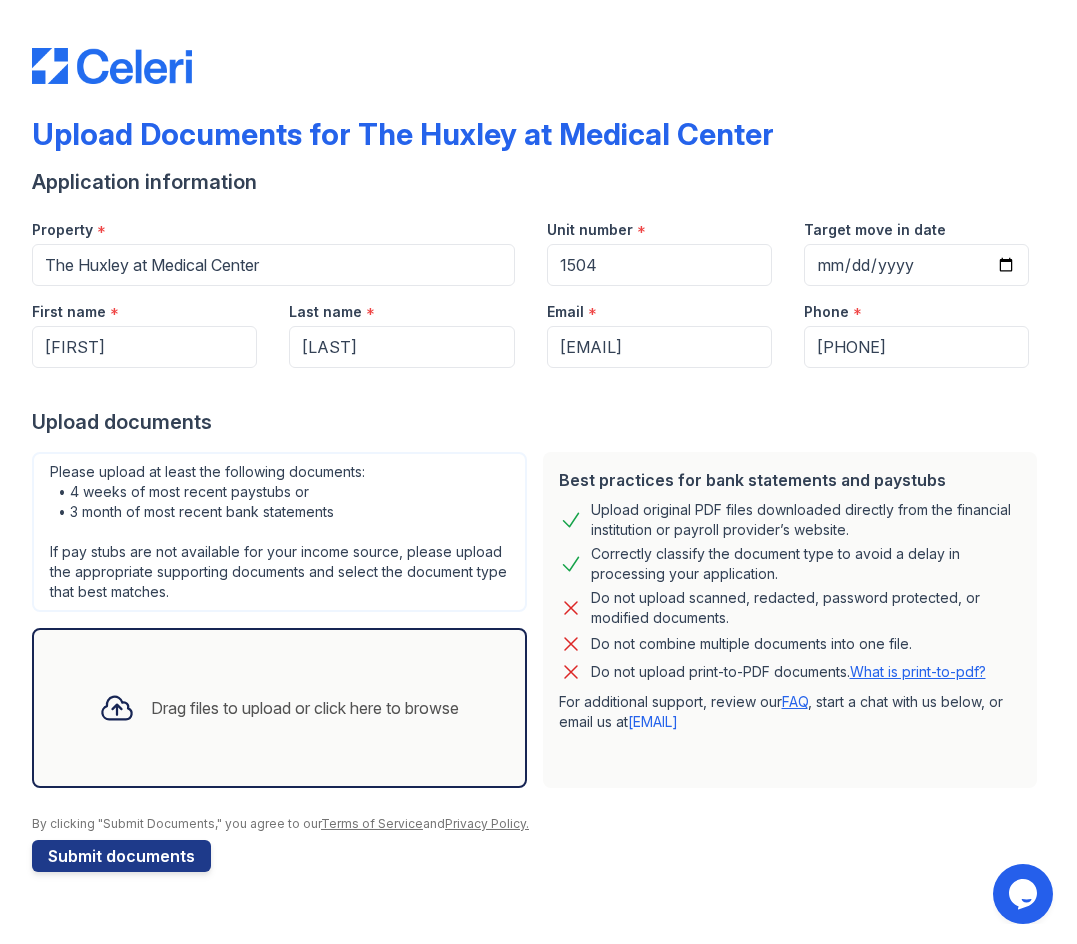 click on "Best practices for bank statements and paystubs
Upload original PDF files downloaded directly from the financial institution or payroll provider’s website.
Correctly classify the document type to avoid a delay in processing your application.
Do not upload scanned, redacted, password protected, or modified documents.
Do not combine multiple documents into one file.
Do not upload print-to-PDF documents.
What is print-to-pdf?
For additional support, review our
FAQ ,
start a chat with us below, or email us at
support@getceleri.com" at bounding box center (790, 620) 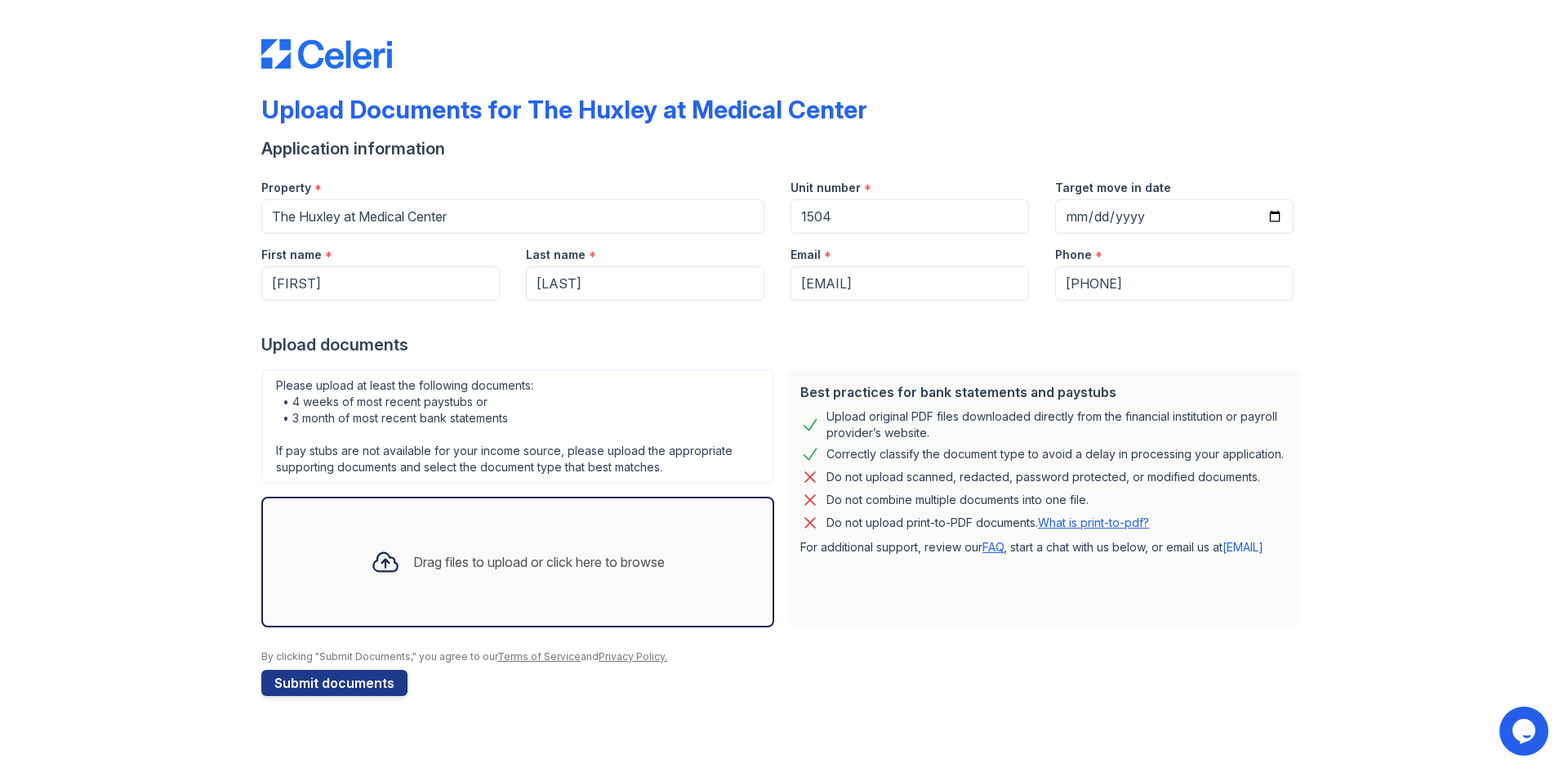 click on "Drag files to upload or click here to browse" at bounding box center [539, 562] 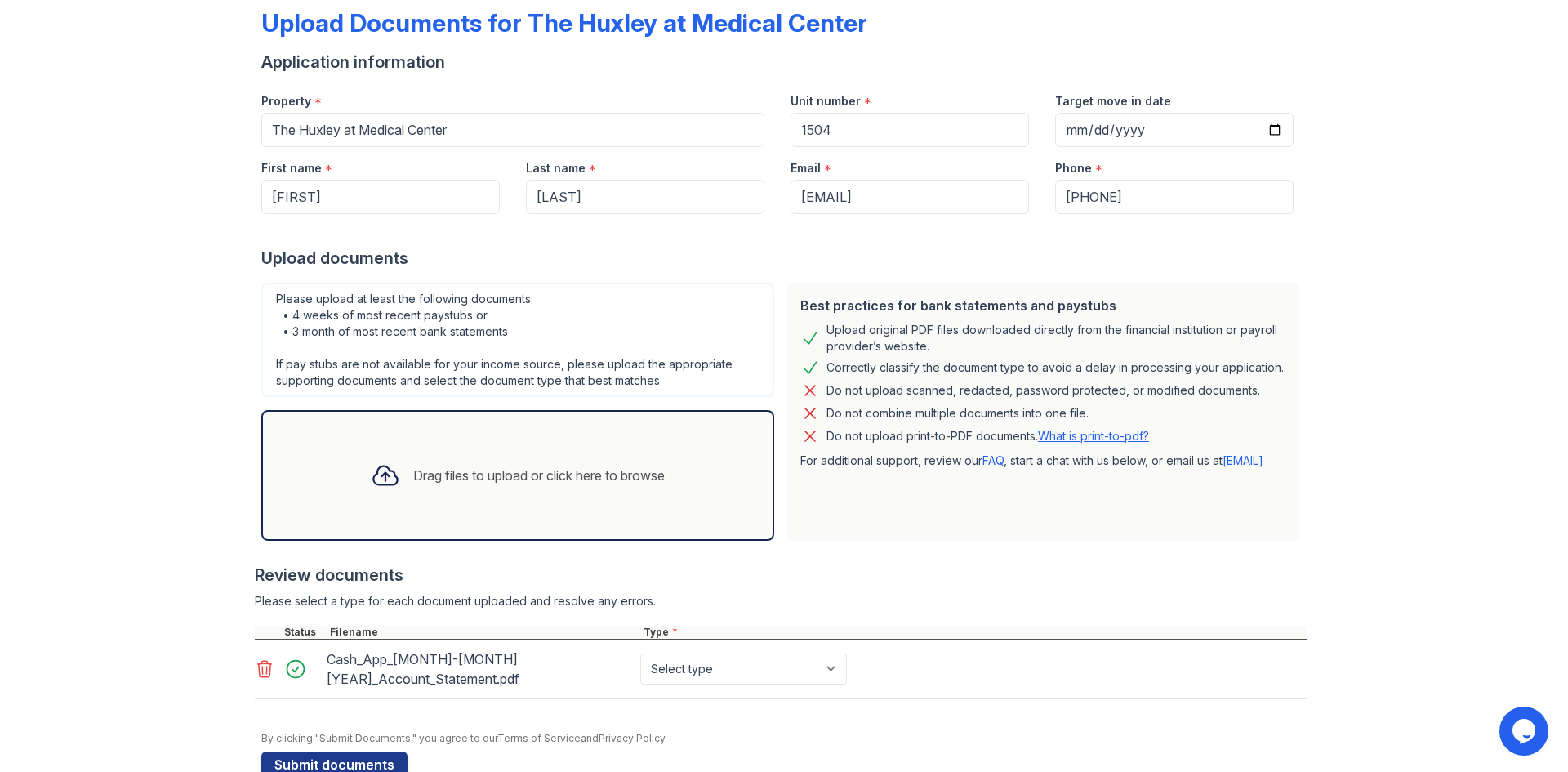 scroll, scrollTop: 125, scrollLeft: 0, axis: vertical 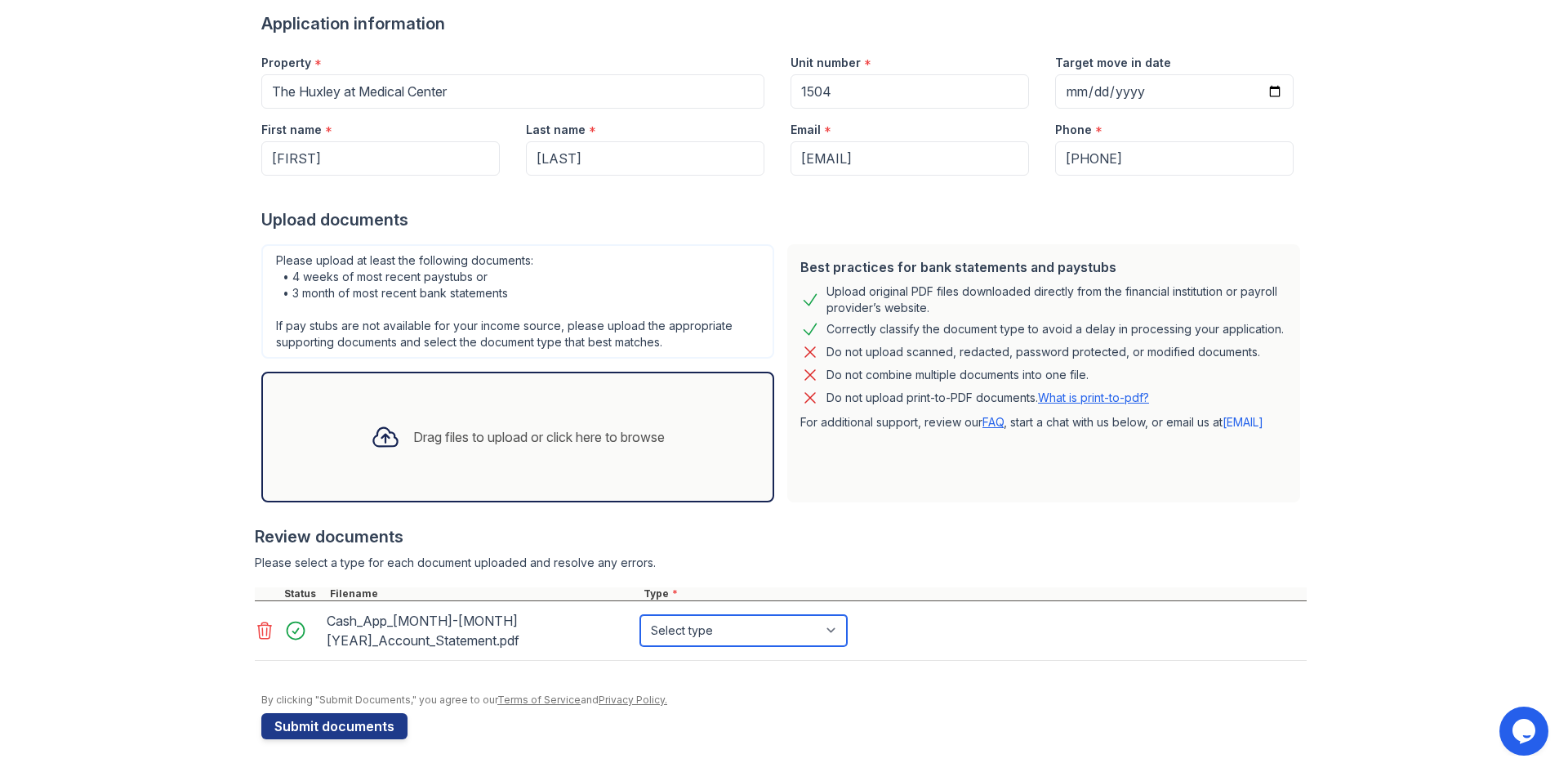 click on "Select type
Paystub
Bank Statement
Offer Letter
Tax Documents
Benefit Award Letter
Investment Account Statement
Other" at bounding box center [743, 631] 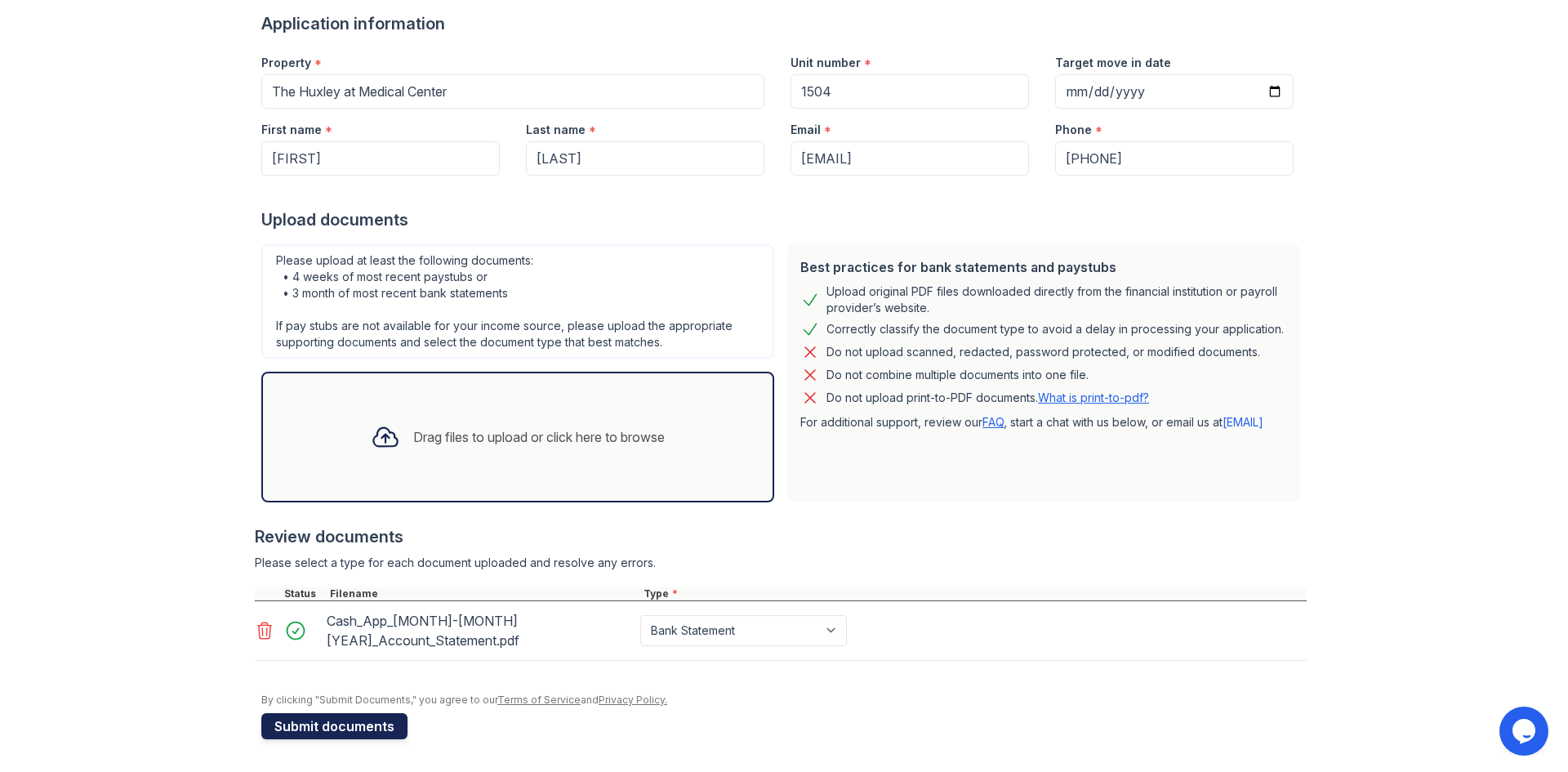 click on "Submit documents" at bounding box center [334, 726] 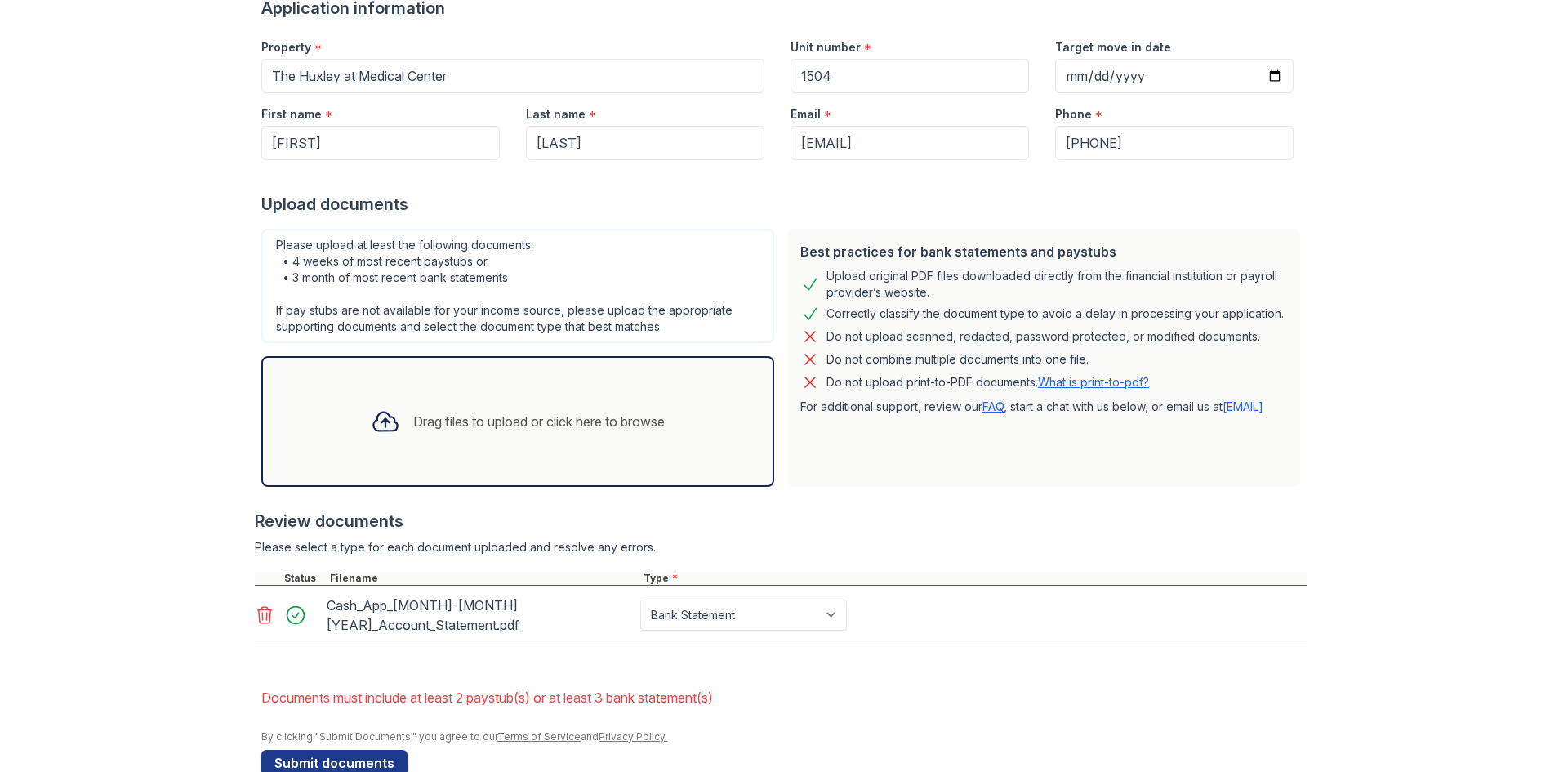 scroll, scrollTop: 223, scrollLeft: 0, axis: vertical 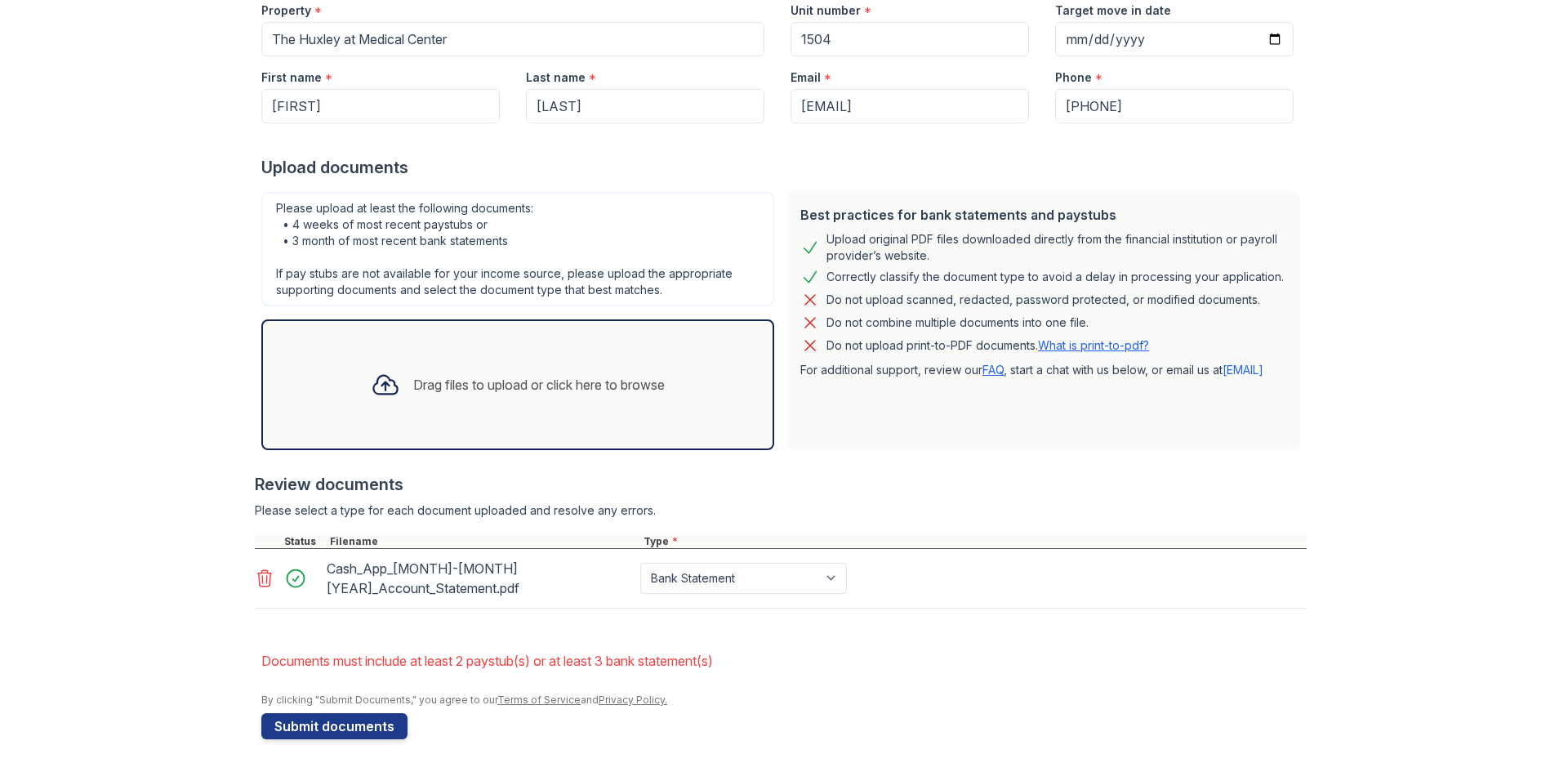 click 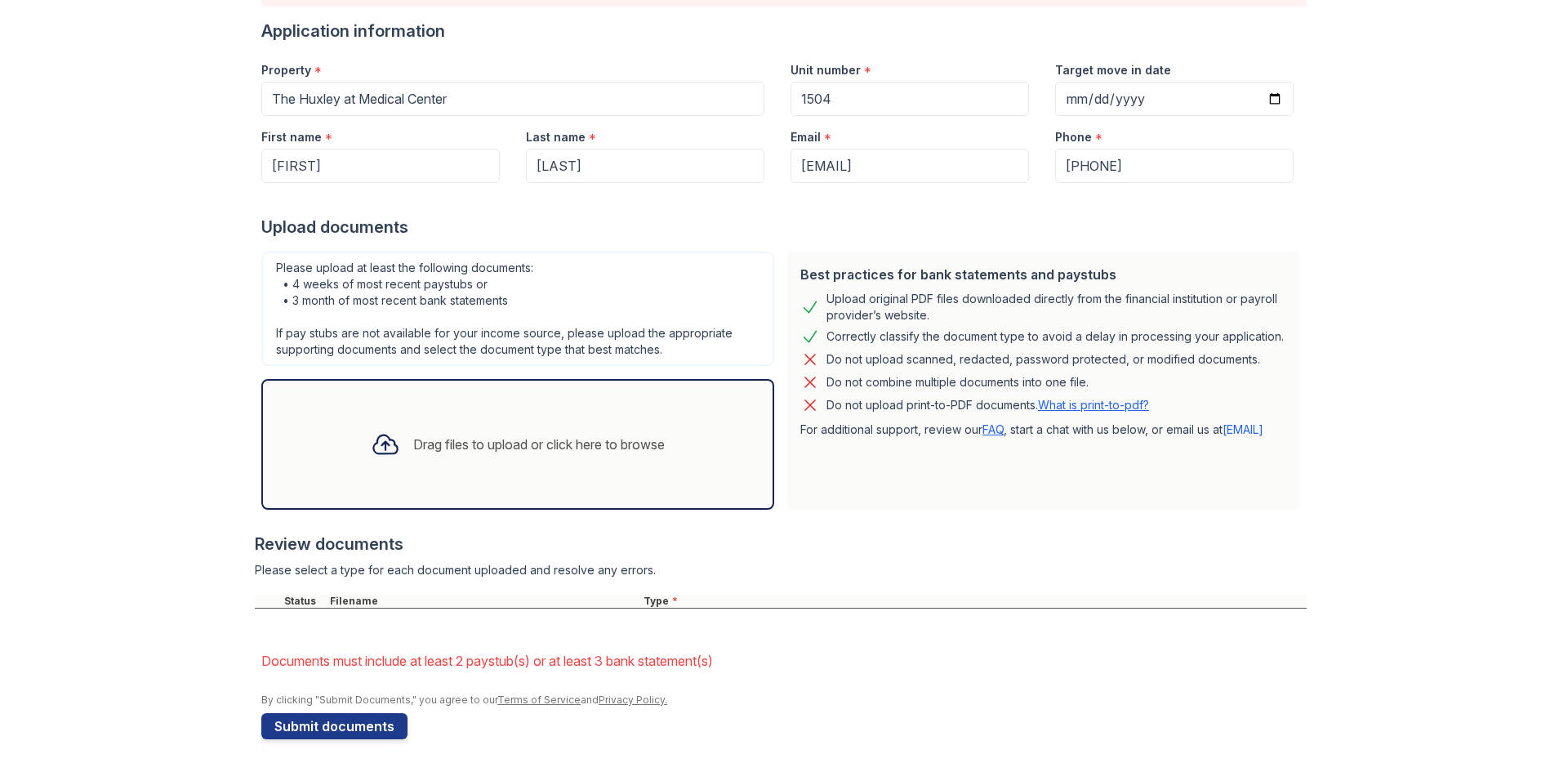 click on "Drag files to upload or click here to browse" at bounding box center [539, 444] 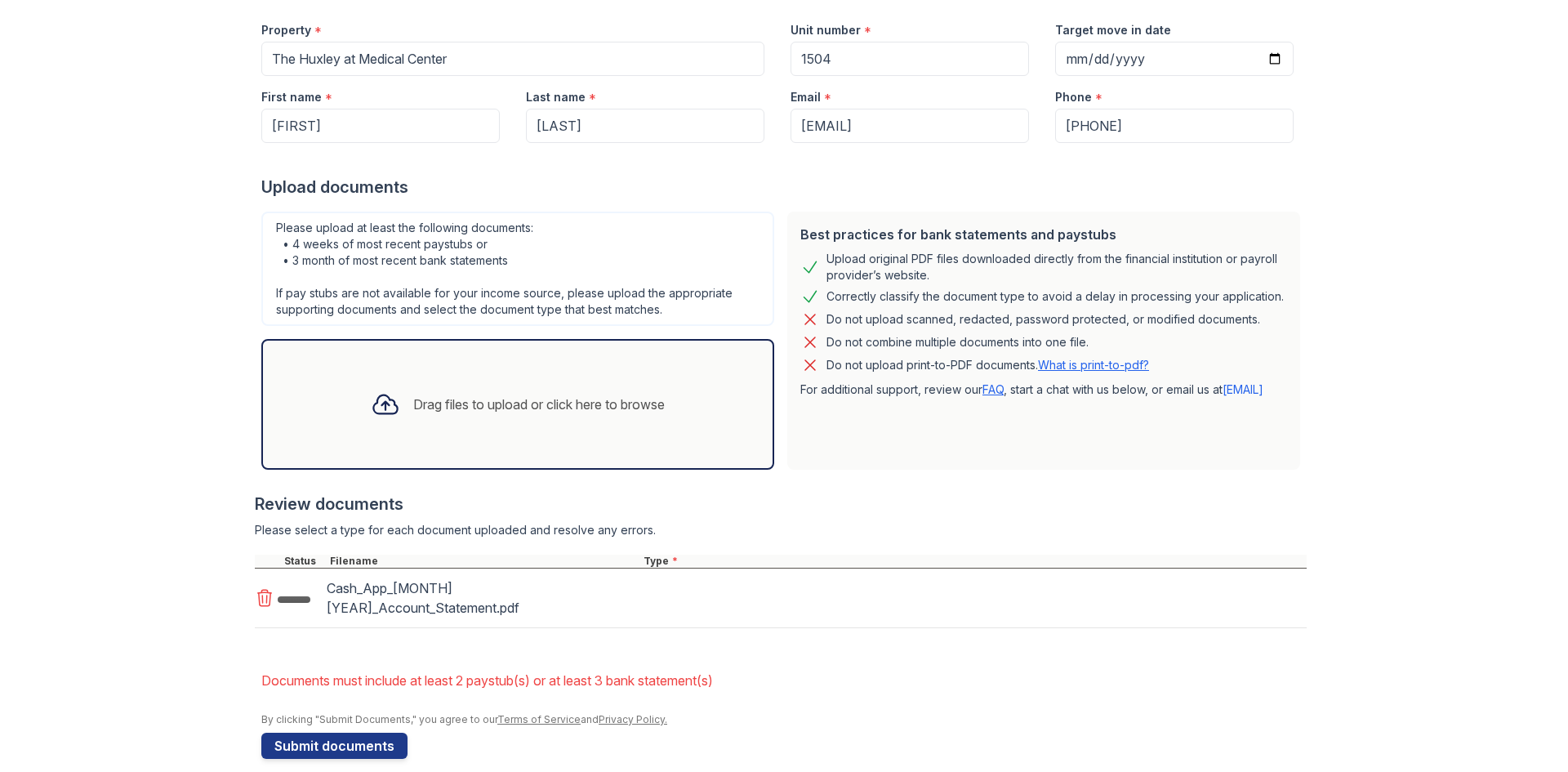 scroll, scrollTop: 208, scrollLeft: 0, axis: vertical 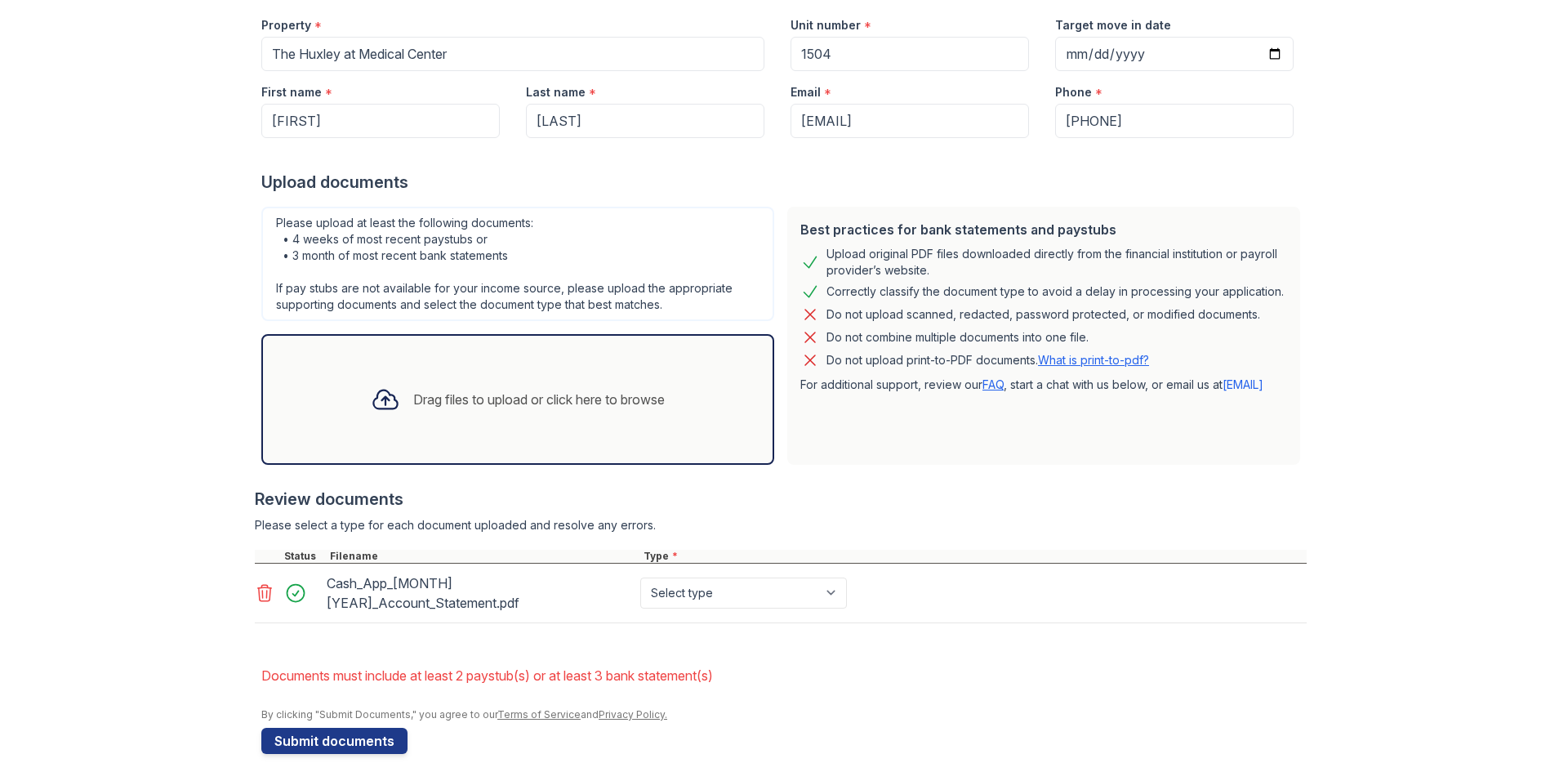 click on "Please select a type for each document uploaded and resolve any errors." at bounding box center (781, 525) 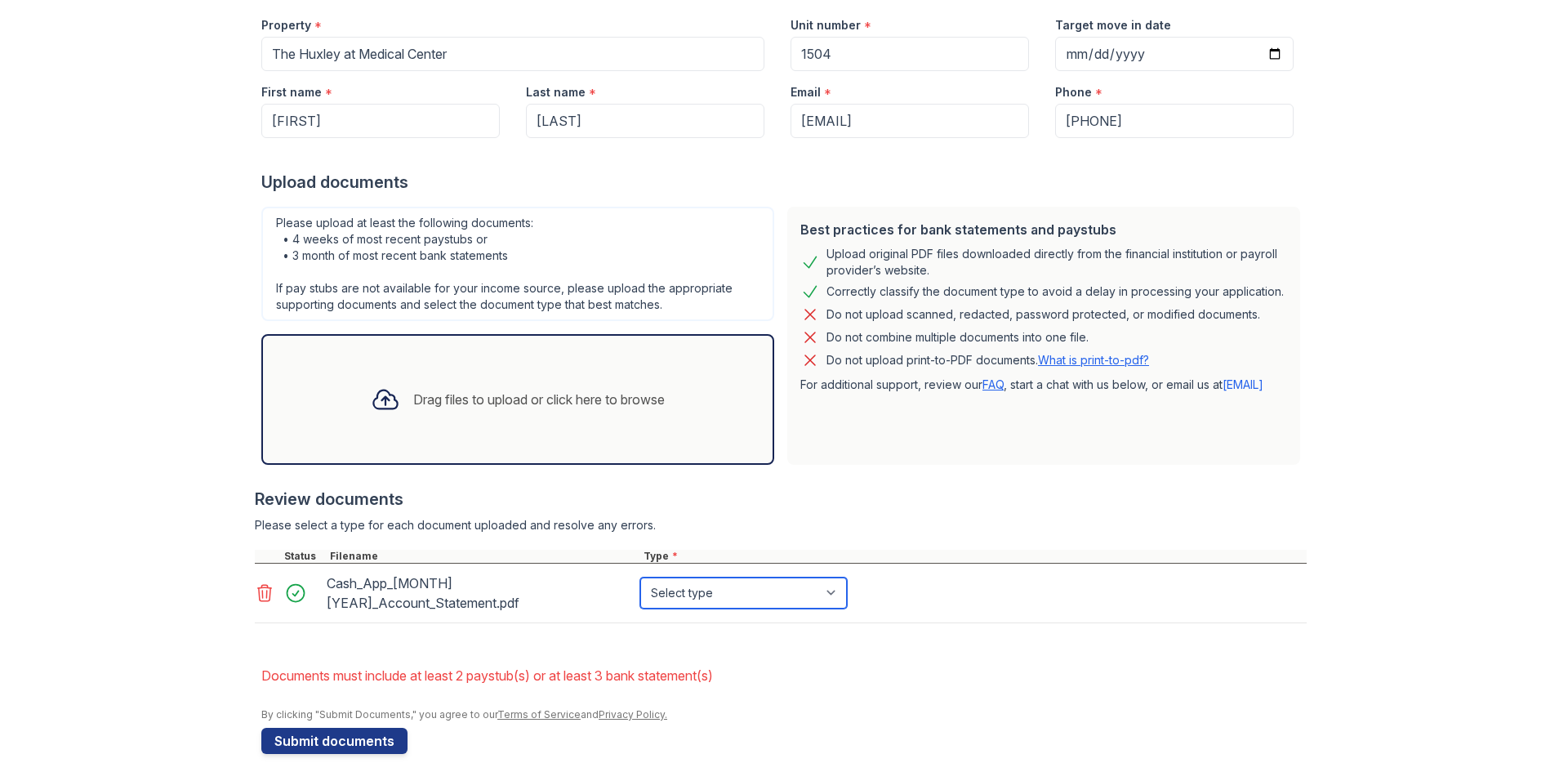 click on "Select type
Paystub
Bank Statement
Offer Letter
Tax Documents
Benefit Award Letter
Investment Account Statement
Other" at bounding box center [743, 593] 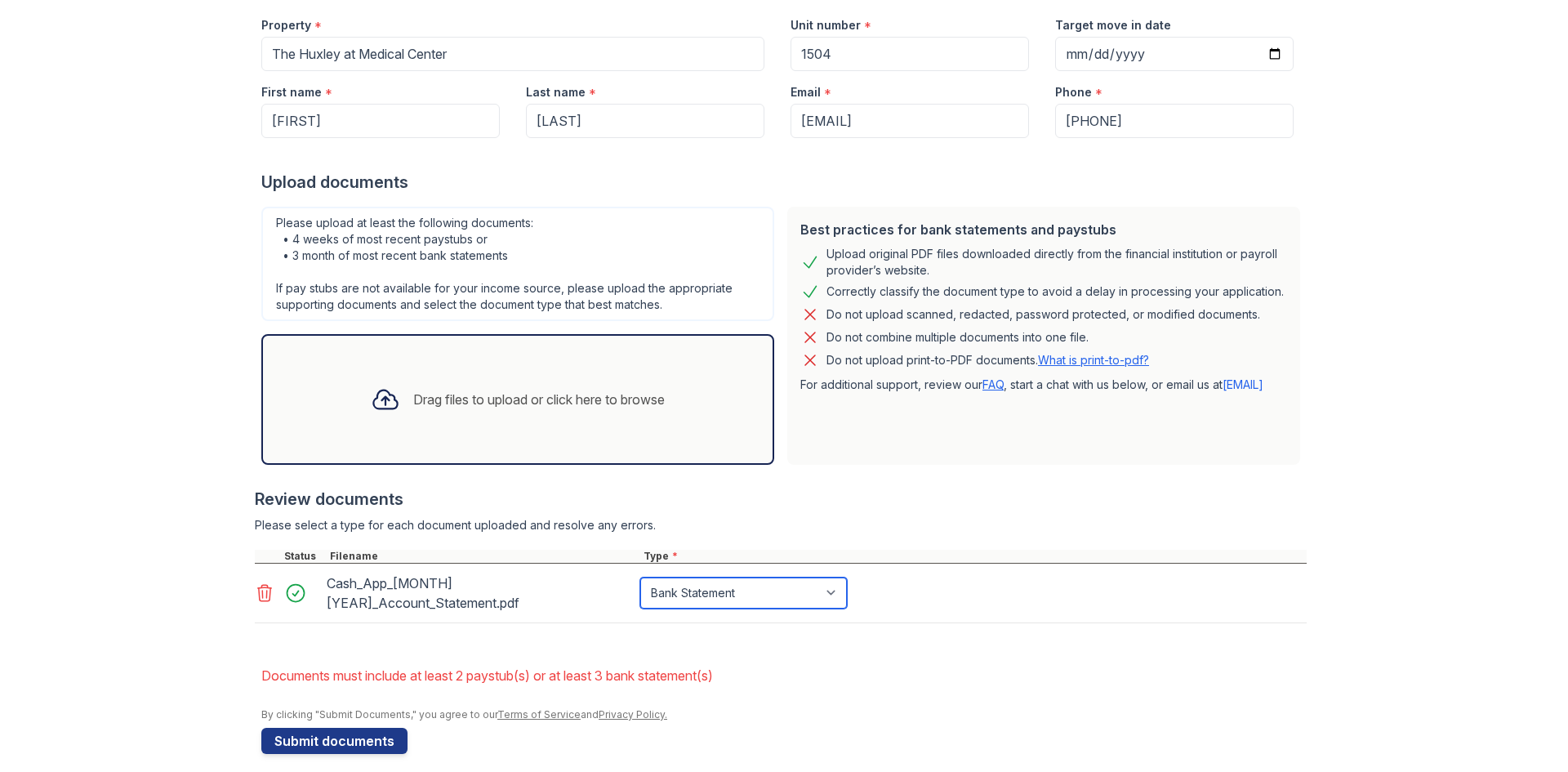 click on "Select type
Paystub
Bank Statement
Offer Letter
Tax Documents
Benefit Award Letter
Investment Account Statement
Other" at bounding box center [743, 593] 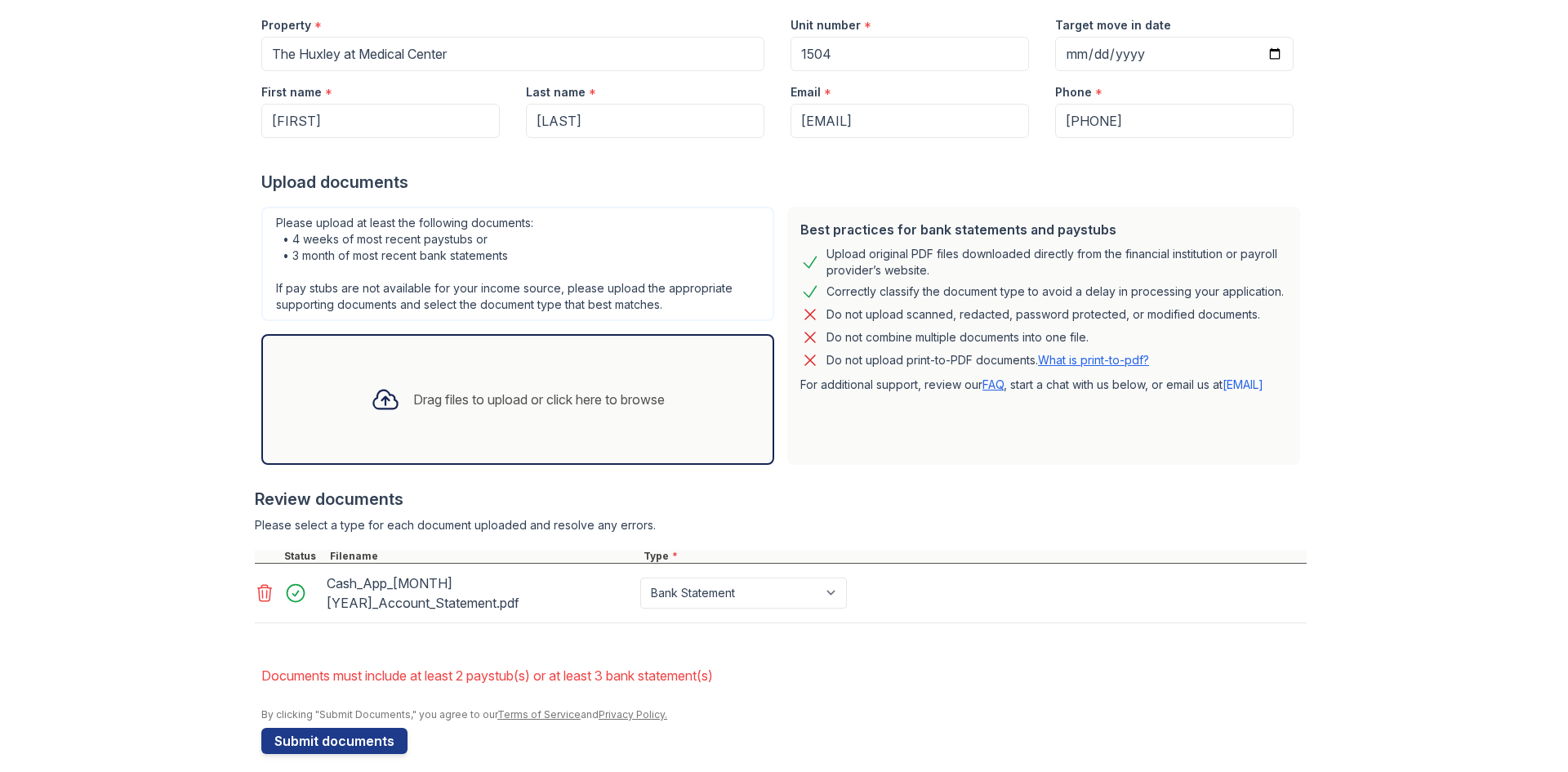 click on "Application information
Property
*
The Huxley at Medical Center
Unit number
*
1504
Target move in date
2025-08-17
First name
*
Latrice
Last name
*
Crutcher
Email
*
latrice.crutcher@gmail.com
Phone
*
+16083580632
Upload documents
Best practices for bank statements and paystubs
Upload original PDF files downloaded directly from the financial institution or payroll provider’s website.
Correctly classify the document type to avoid a delay in processing your application.
Do not upload scanned, redacted, password protected, or modified documents.
Do not combine multiple documents into one file.
Do not upload print-to-PDF documents.
What is print-to-pdf?
For additional support, review our
FAQ ,
start a chat with us below, or email us at" at bounding box center [784, 364] 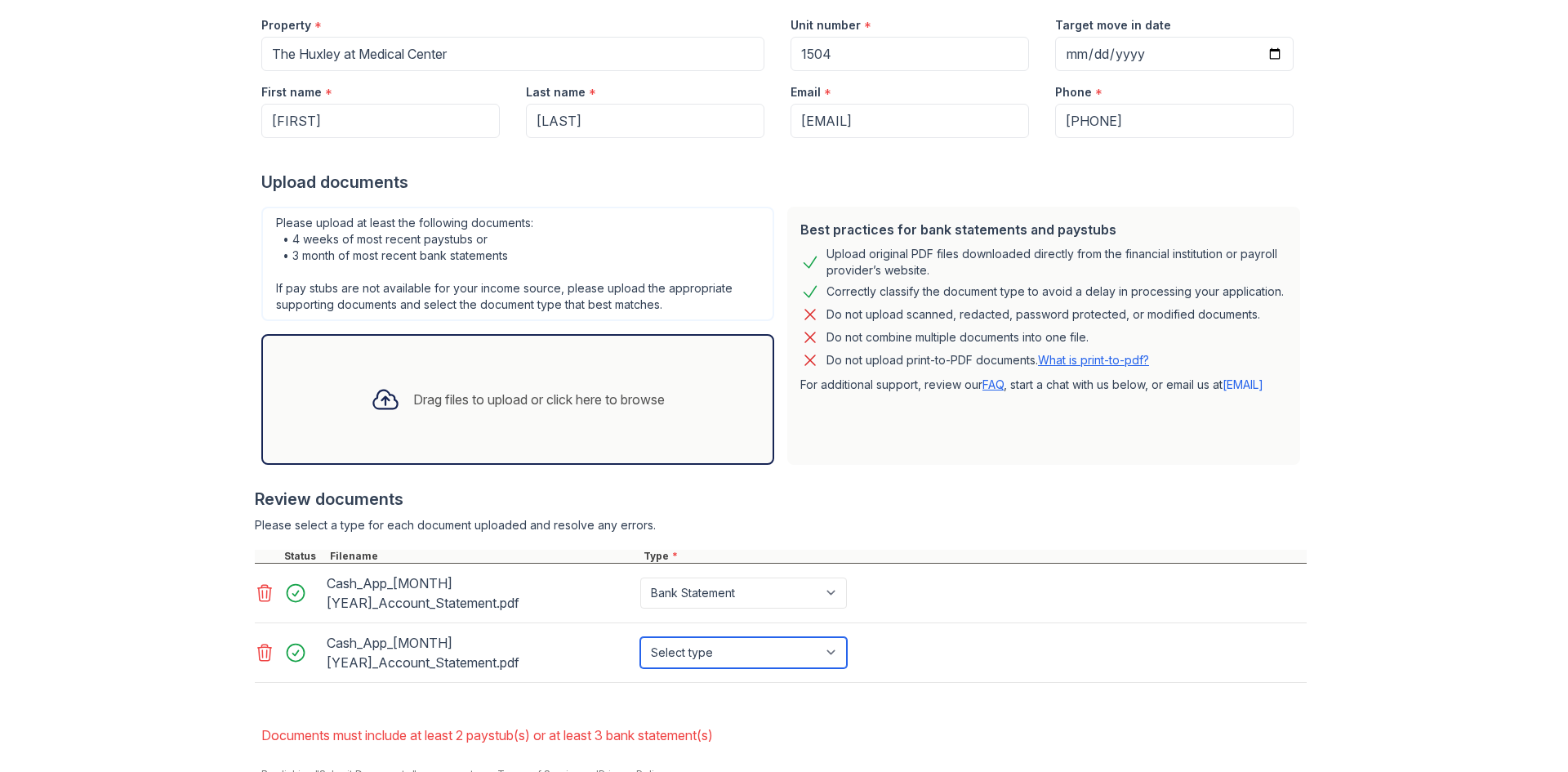 click on "Select type
Paystub
Bank Statement
Offer Letter
Tax Documents
Benefit Award Letter
Investment Account Statement
Other" at bounding box center (743, 653) 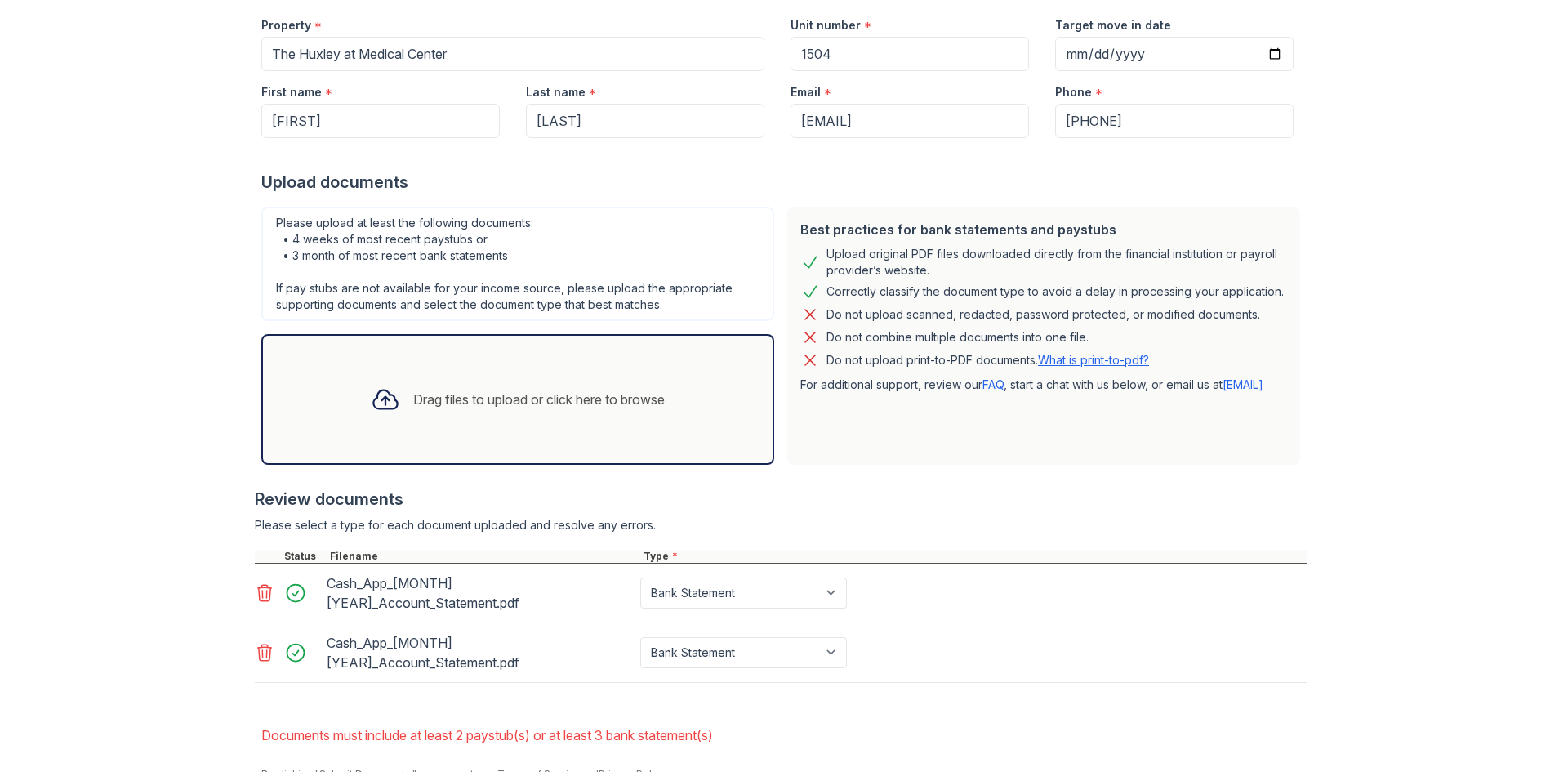 click on "Drag files to upload or click here to browse" at bounding box center [518, 399] 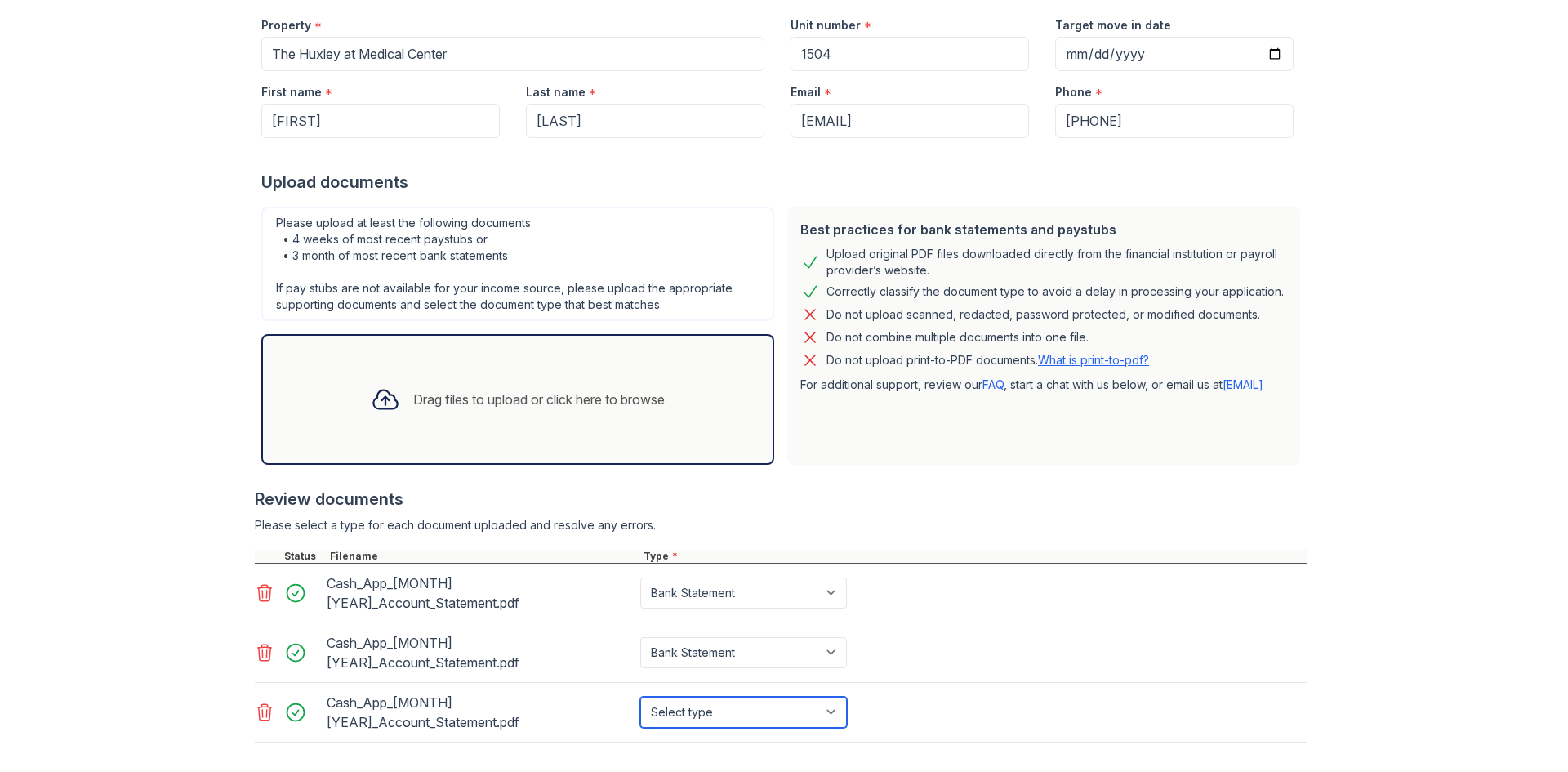 click on "Select type
Paystub
Bank Statement
Offer Letter
Tax Documents
Benefit Award Letter
Investment Account Statement
Other" at bounding box center (743, 712) 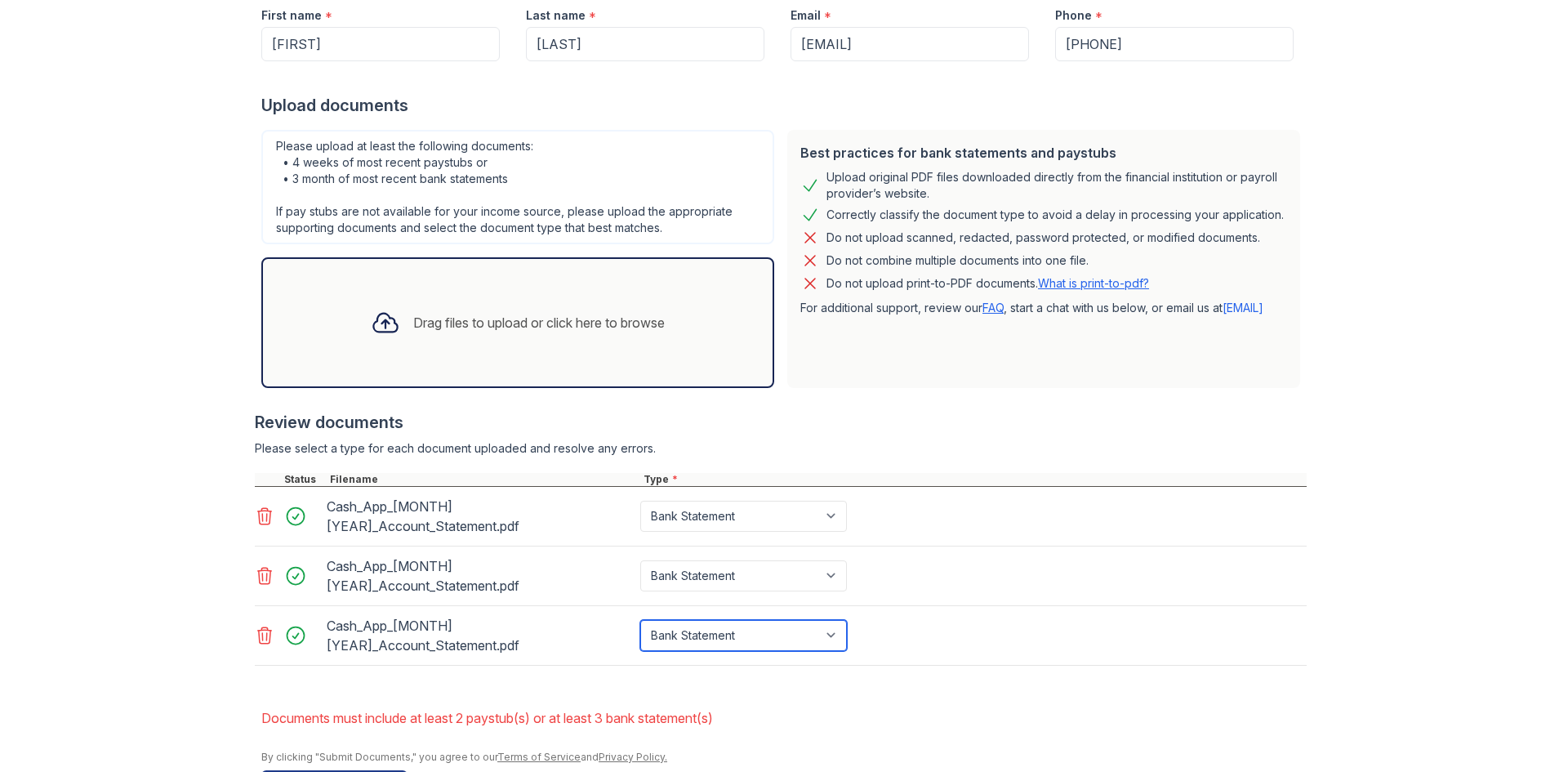 scroll, scrollTop: 298, scrollLeft: 0, axis: vertical 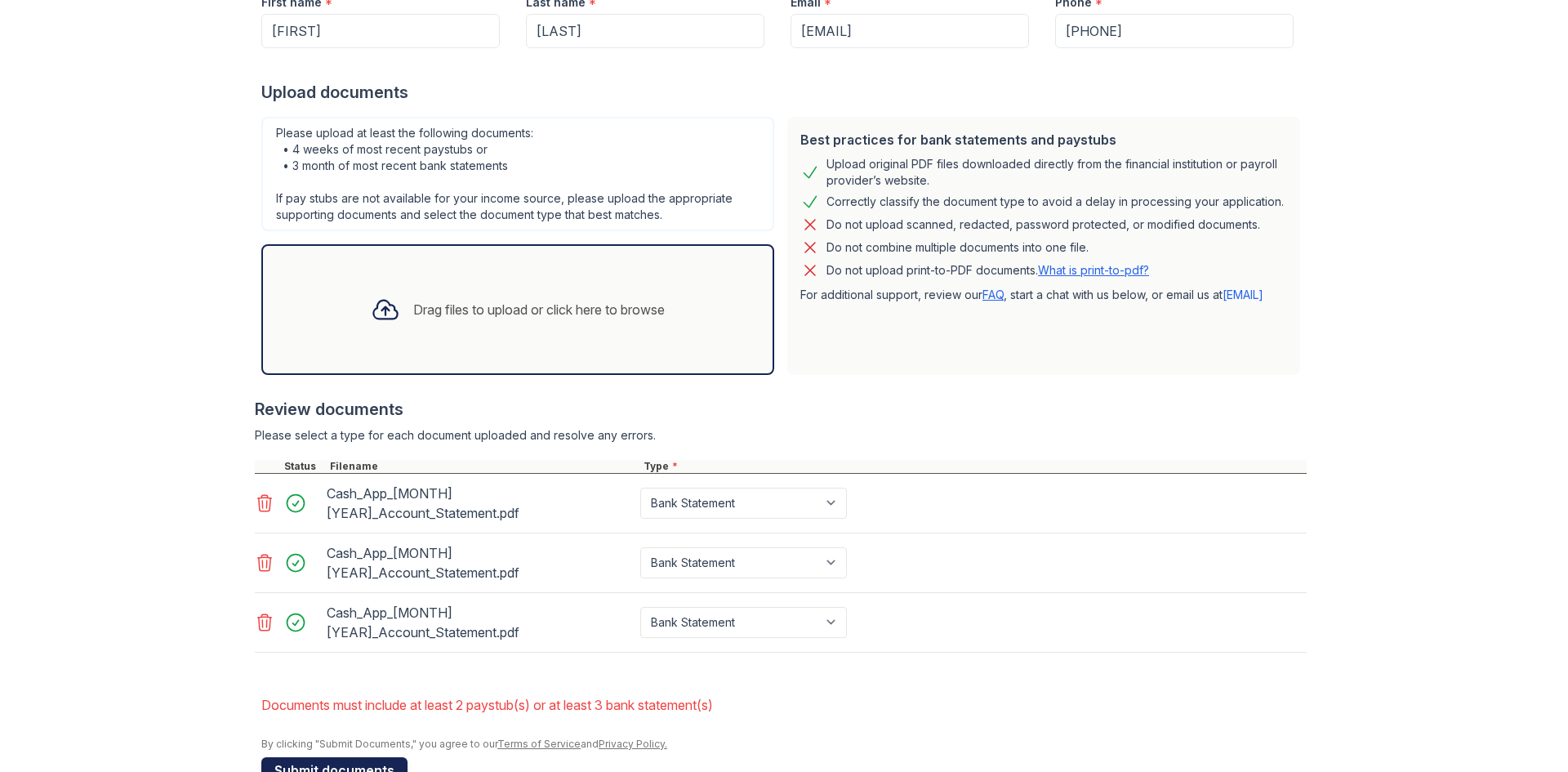 click on "Submit documents" at bounding box center (334, 770) 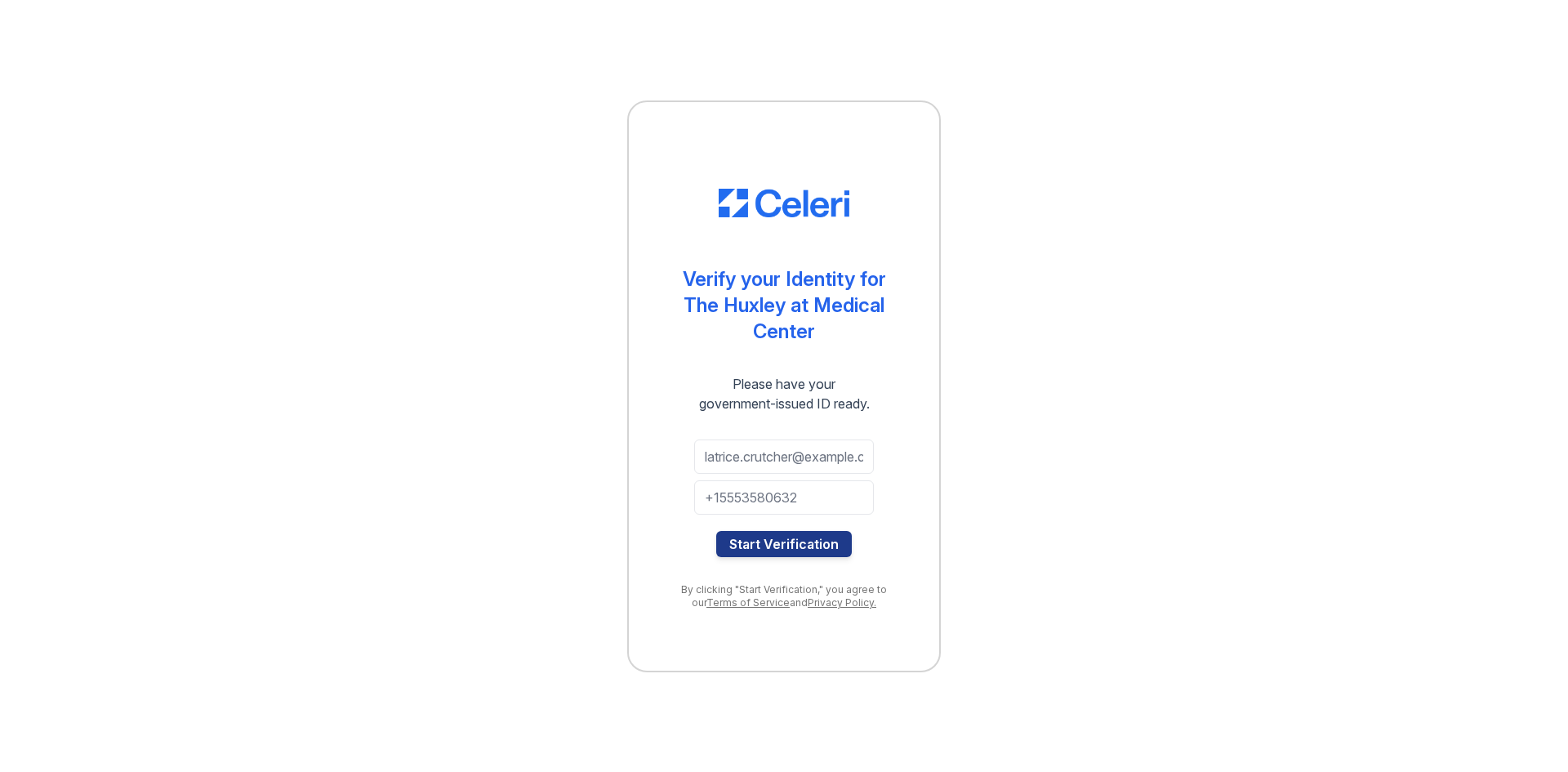 scroll, scrollTop: 0, scrollLeft: 0, axis: both 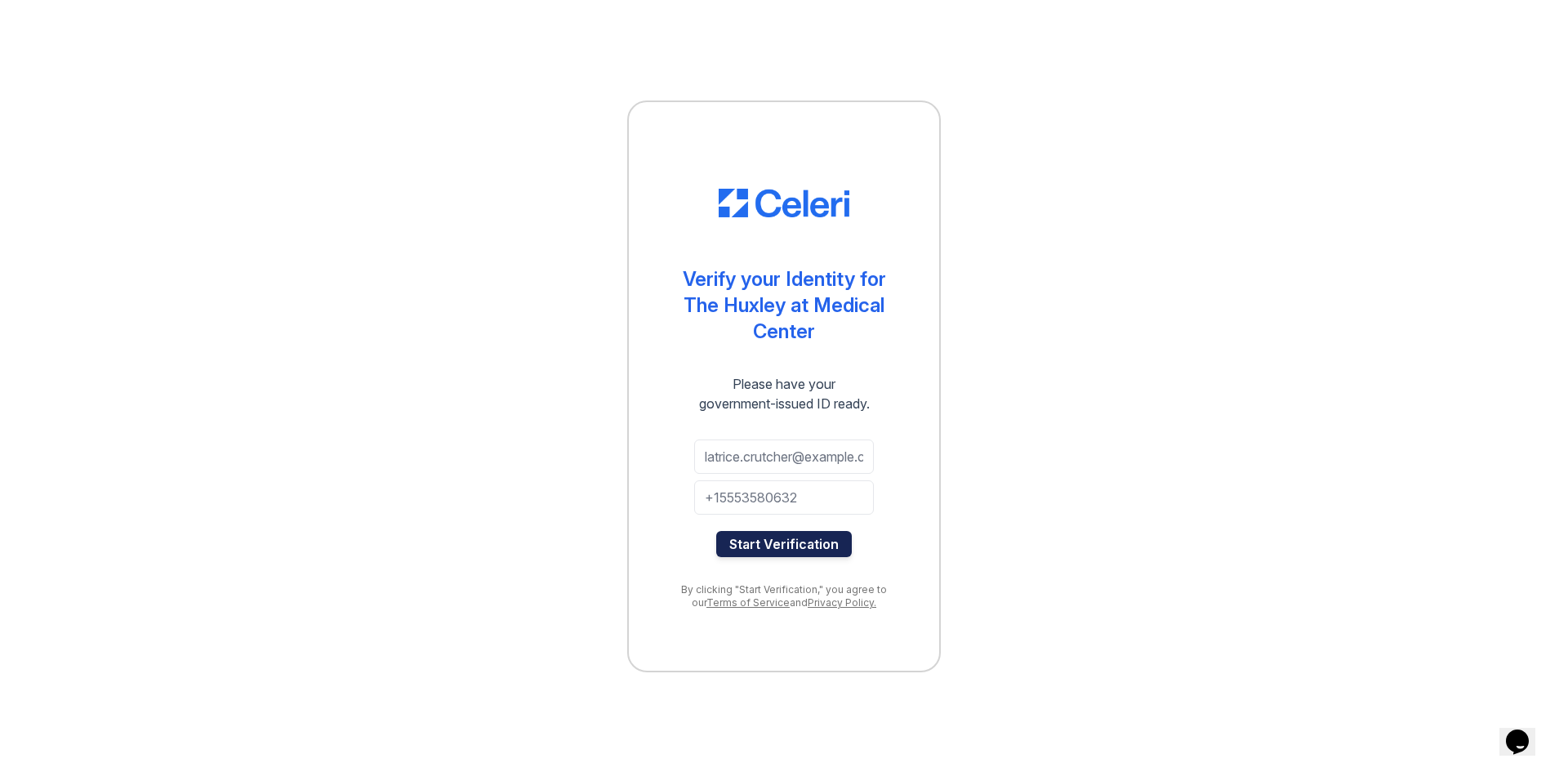 click on "Start Verification" at bounding box center [784, 544] 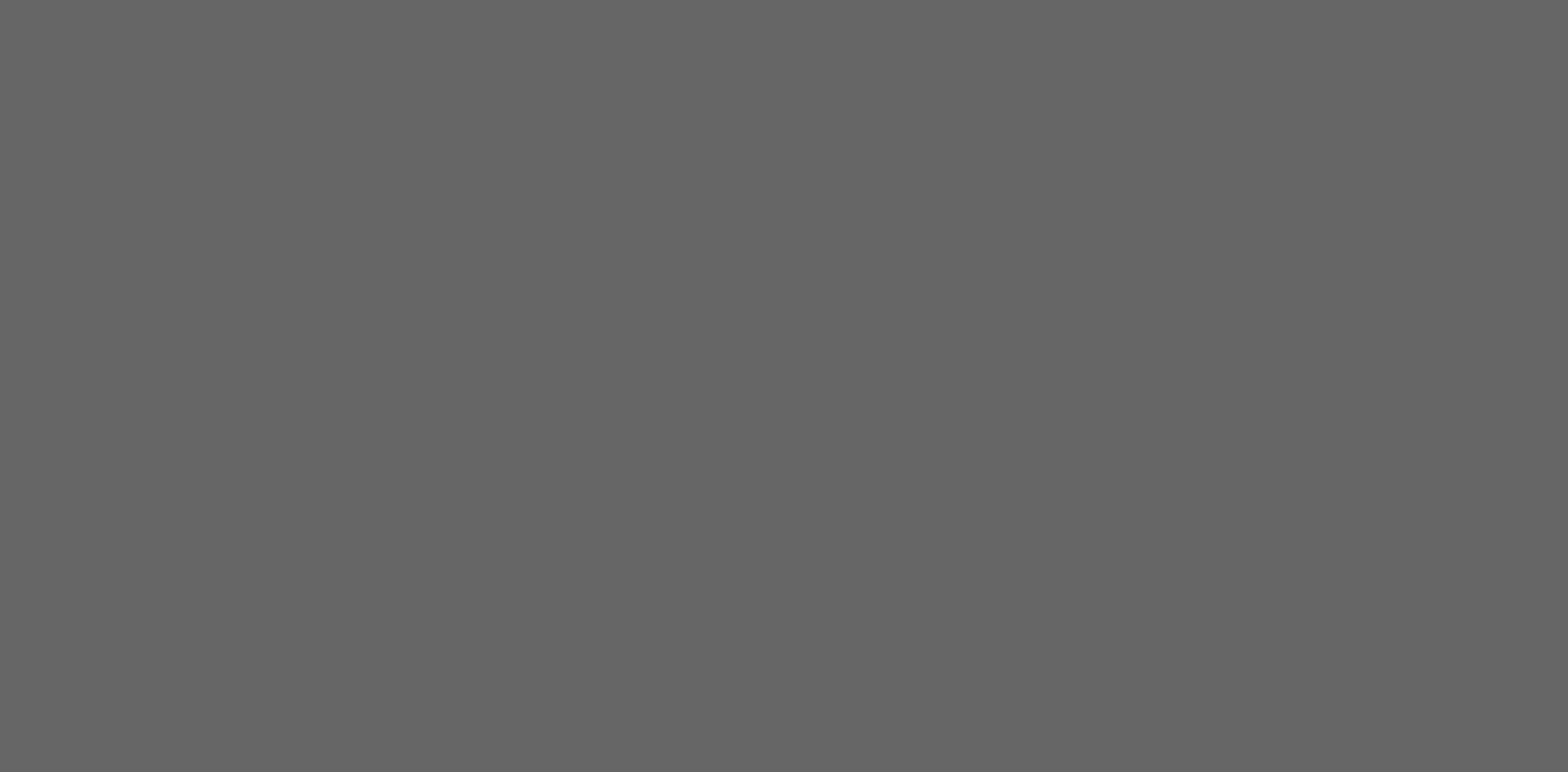 scroll, scrollTop: 0, scrollLeft: 0, axis: both 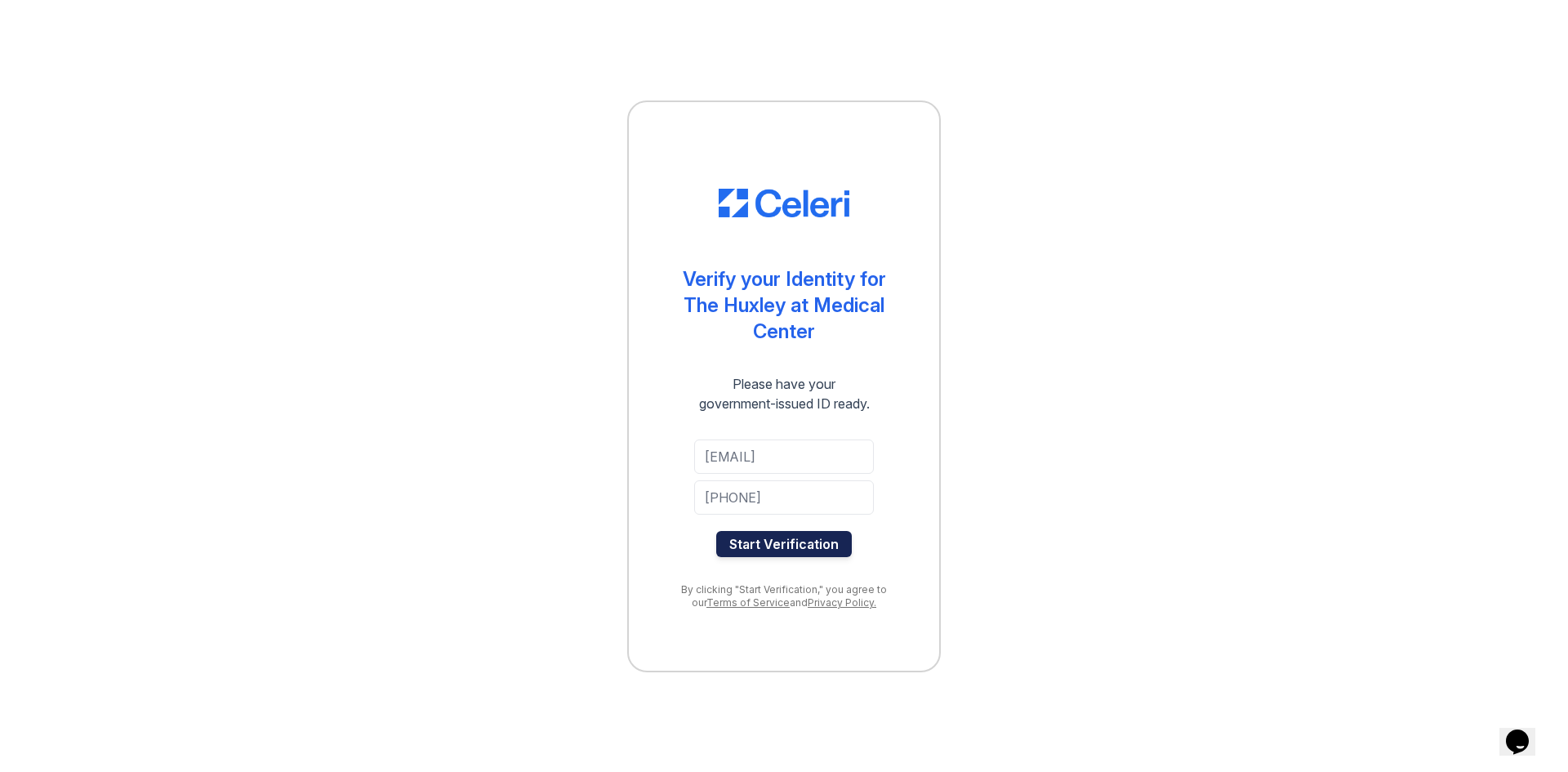click on "Start Verification" at bounding box center [784, 544] 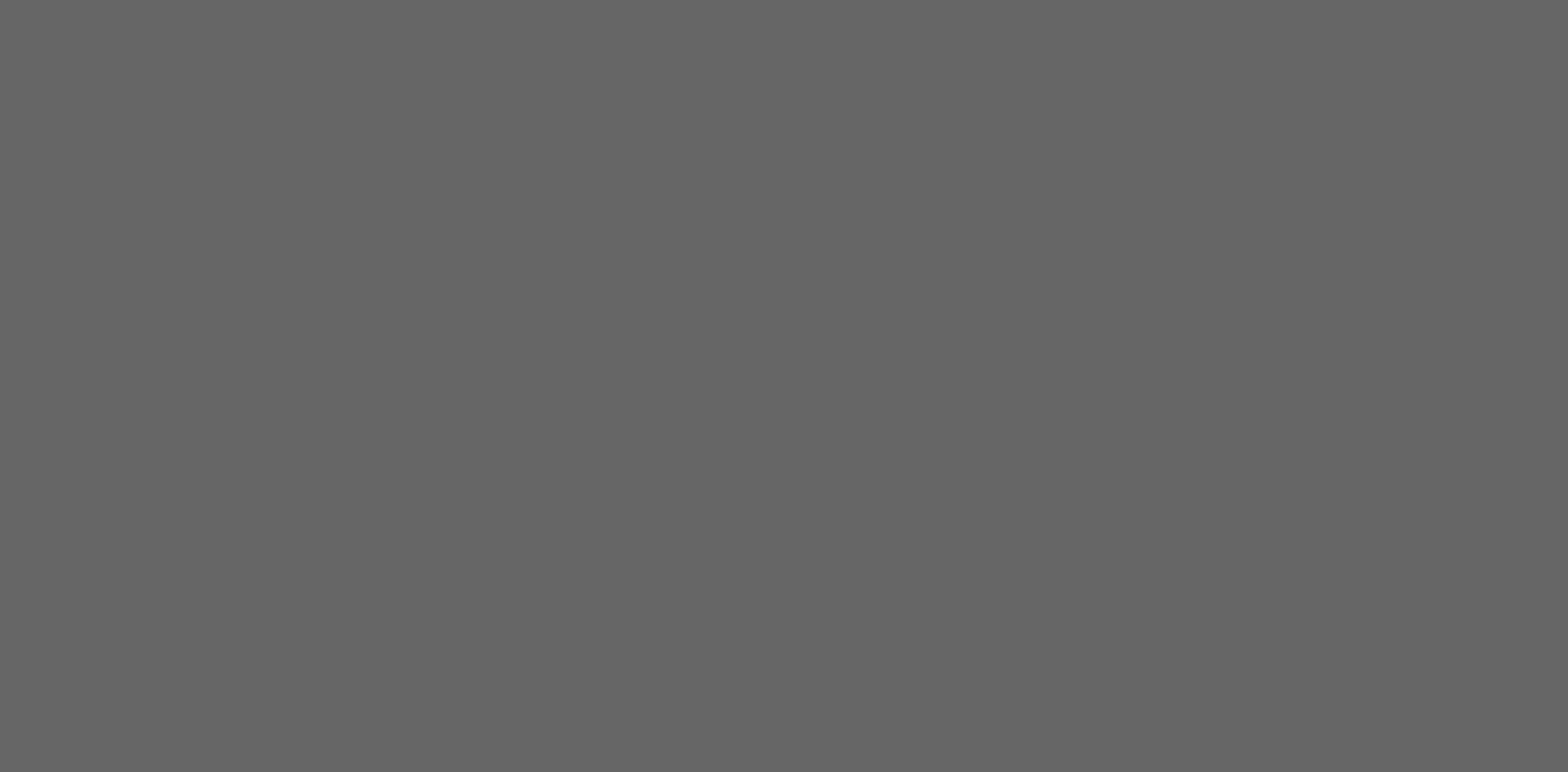 scroll, scrollTop: 0, scrollLeft: 0, axis: both 